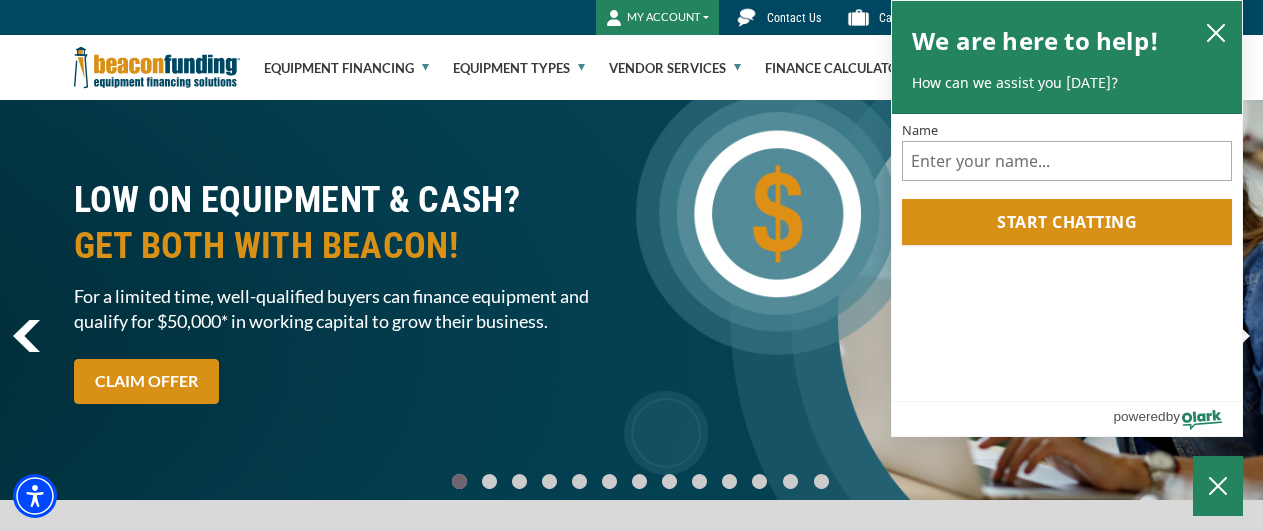 scroll, scrollTop: 0, scrollLeft: 0, axis: both 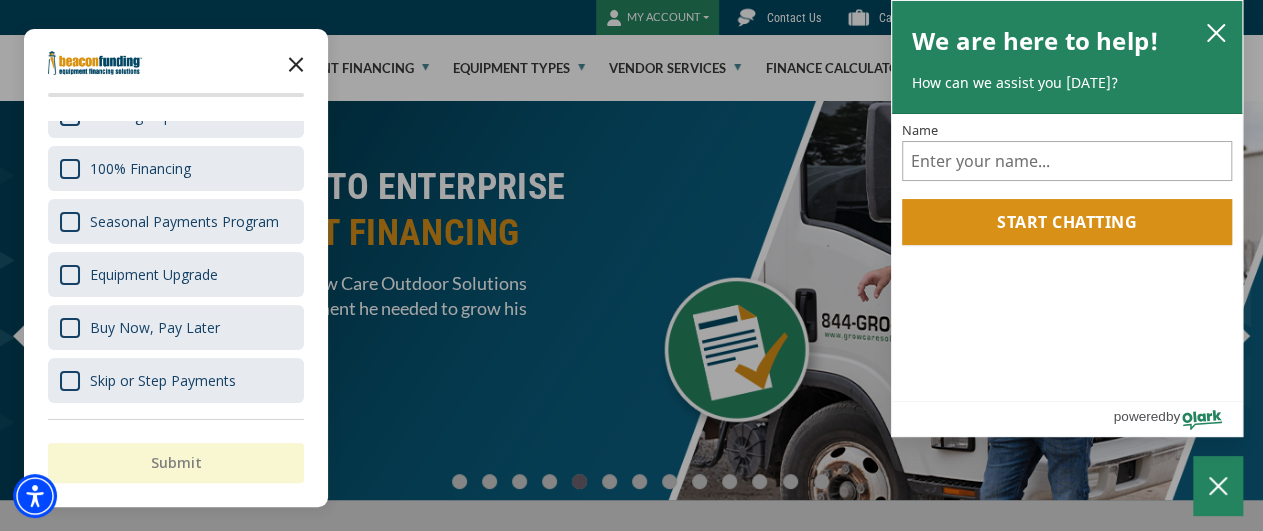 click 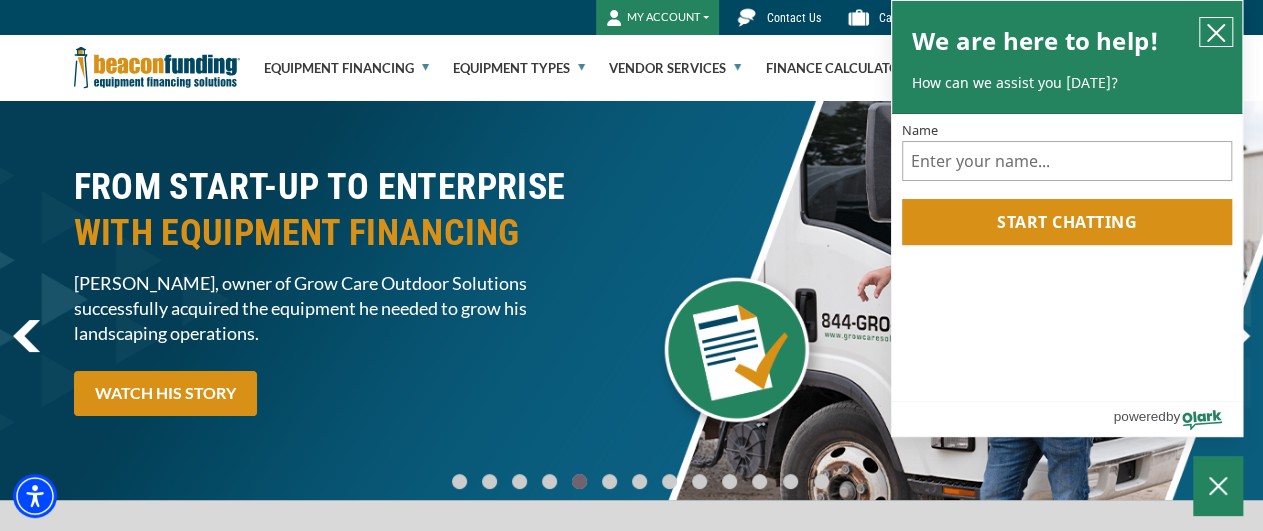 click 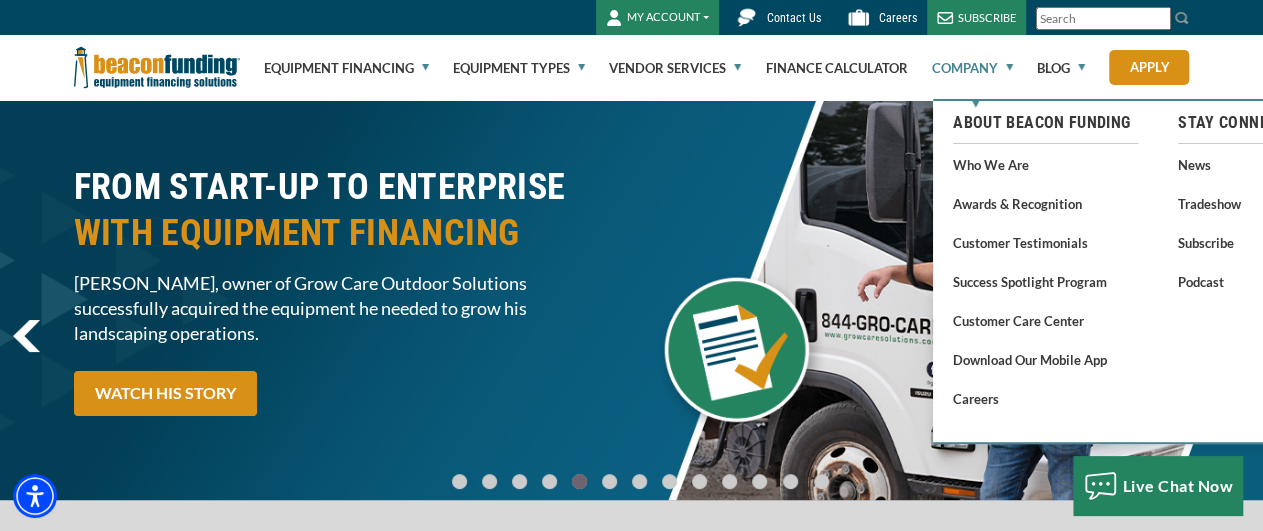 click on "Company" at bounding box center (972, 68) 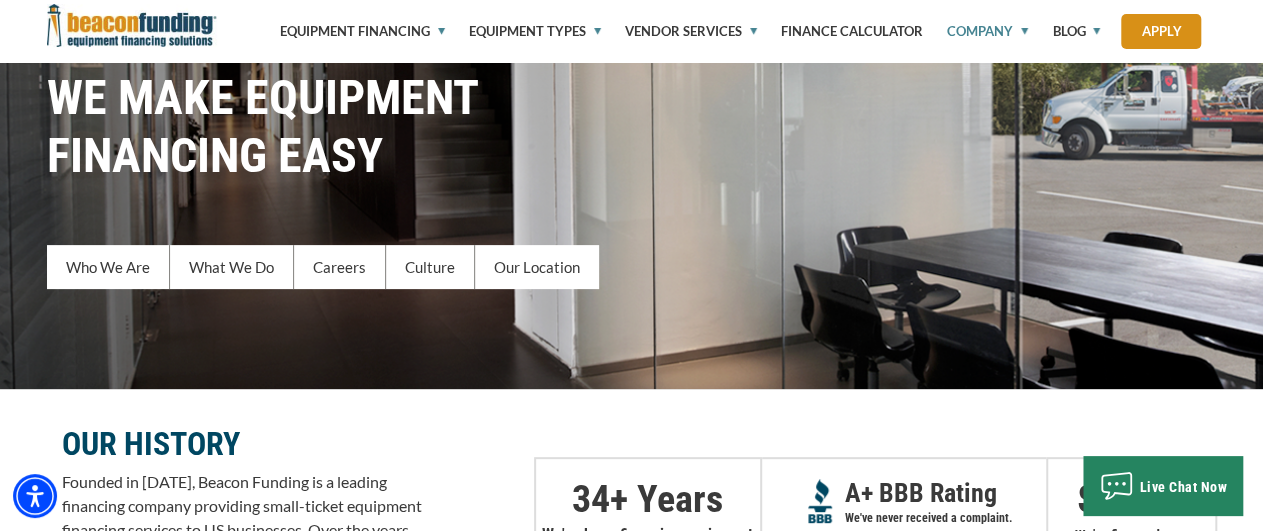 scroll, scrollTop: 0, scrollLeft: 0, axis: both 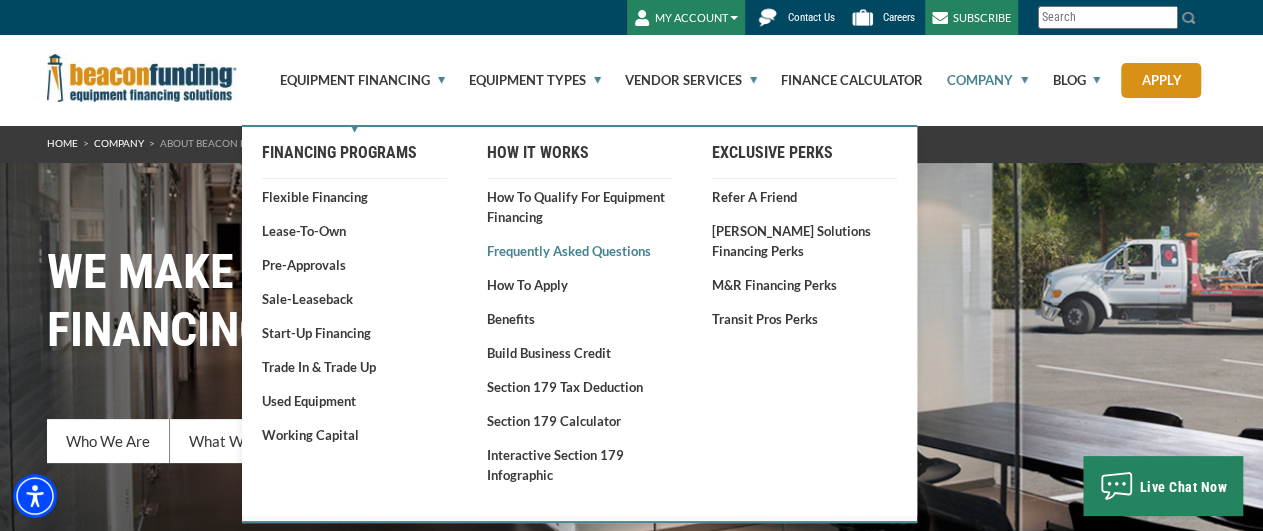 click on "Frequently Asked Questions" at bounding box center [579, 251] 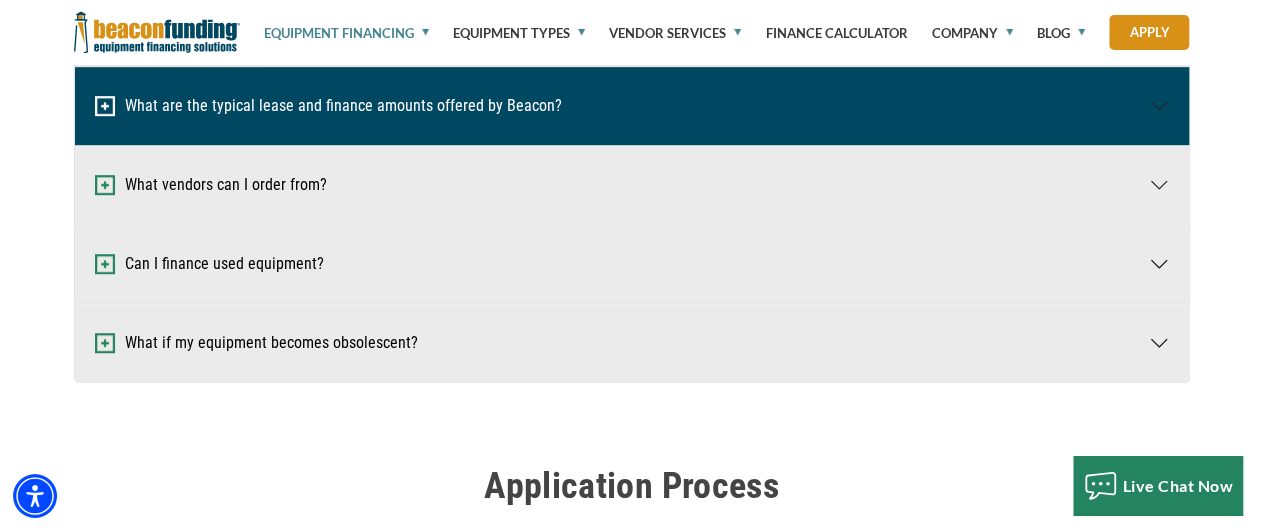 scroll, scrollTop: 520, scrollLeft: 0, axis: vertical 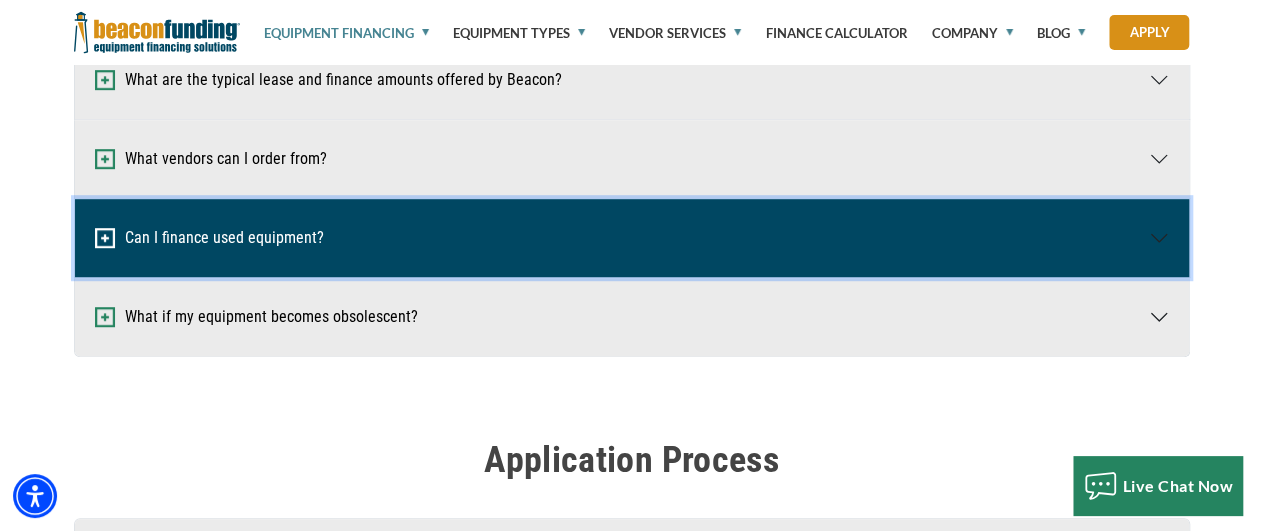 click on "Can I finance used equipment?" at bounding box center [632, 238] 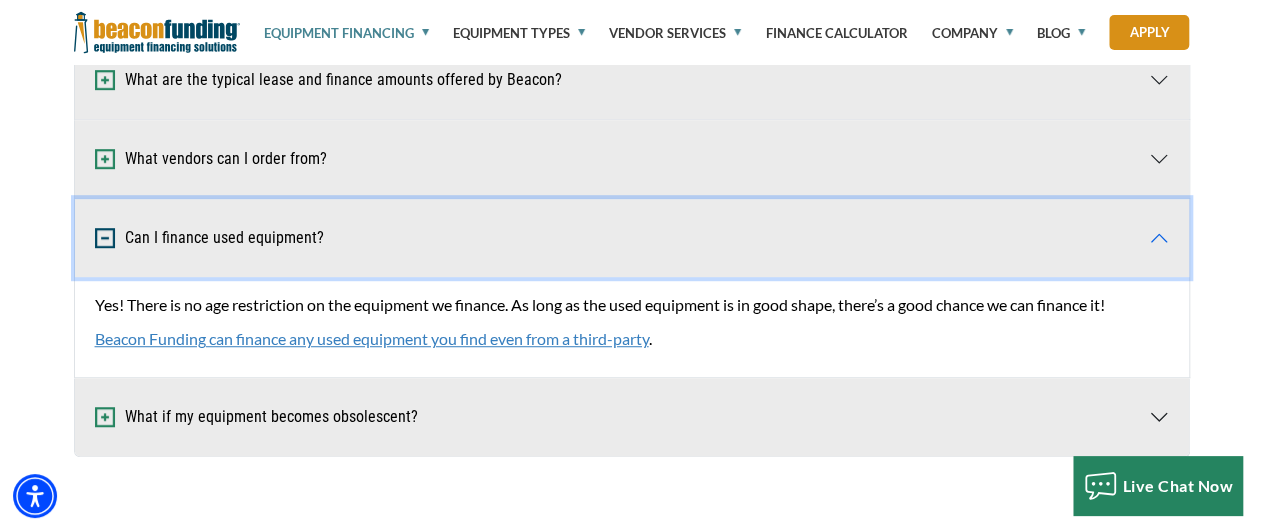 click on "Can I finance used equipment?" at bounding box center (632, 238) 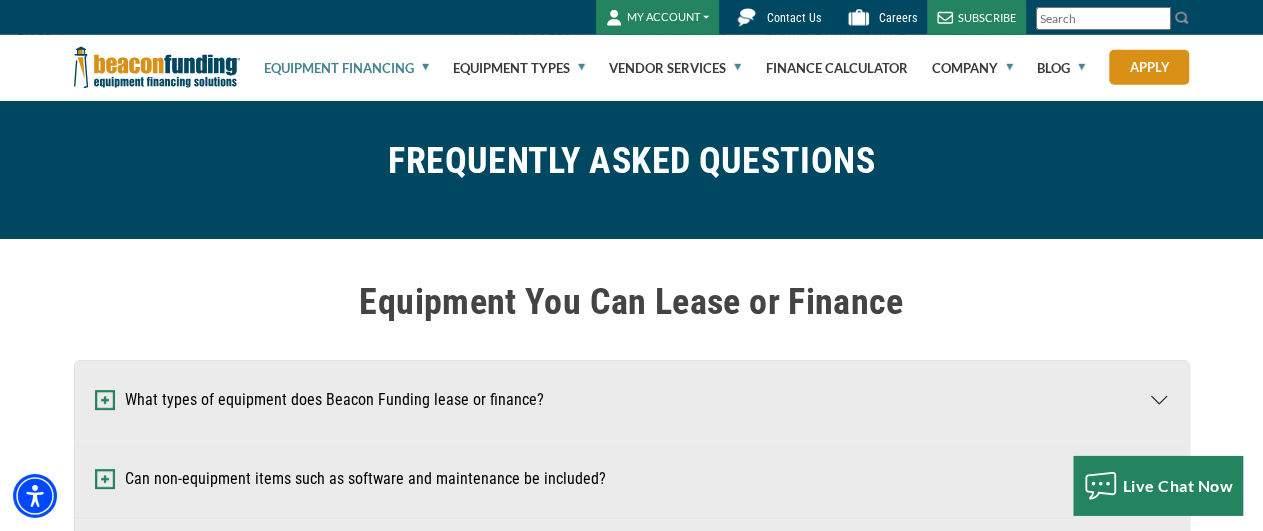 scroll, scrollTop: 0, scrollLeft: 0, axis: both 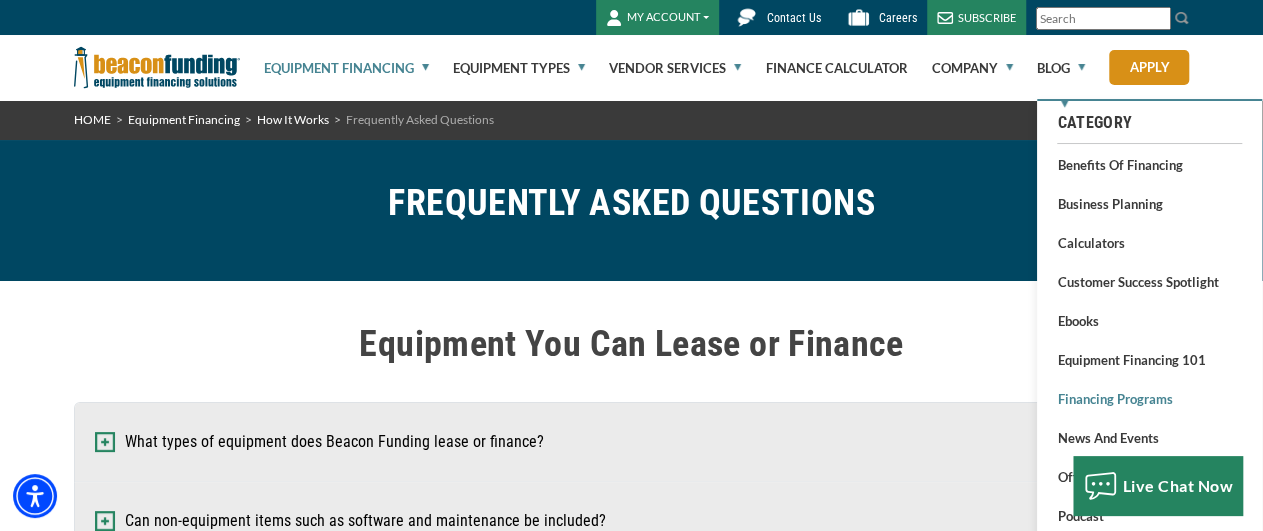 click on "Financing Programs" at bounding box center [1149, 398] 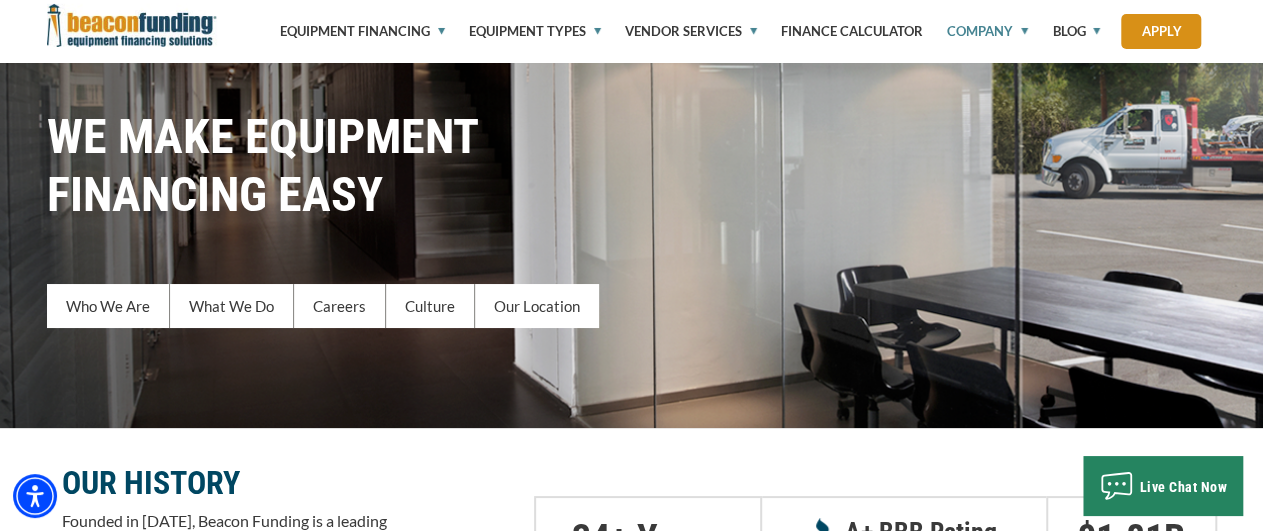 scroll, scrollTop: 208, scrollLeft: 0, axis: vertical 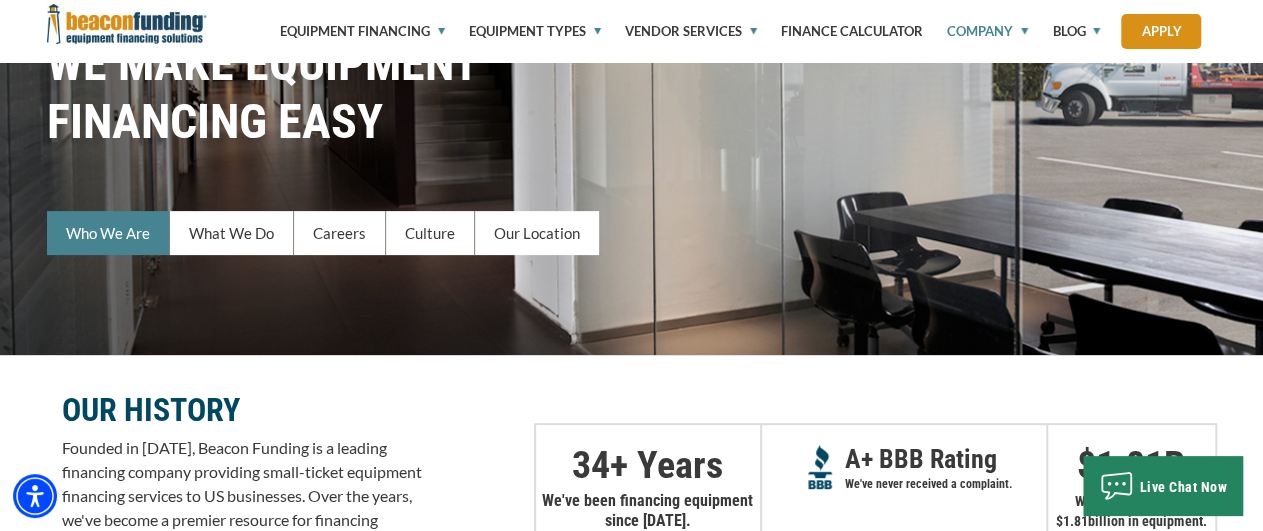 click on "Who We Are" at bounding box center (108, 233) 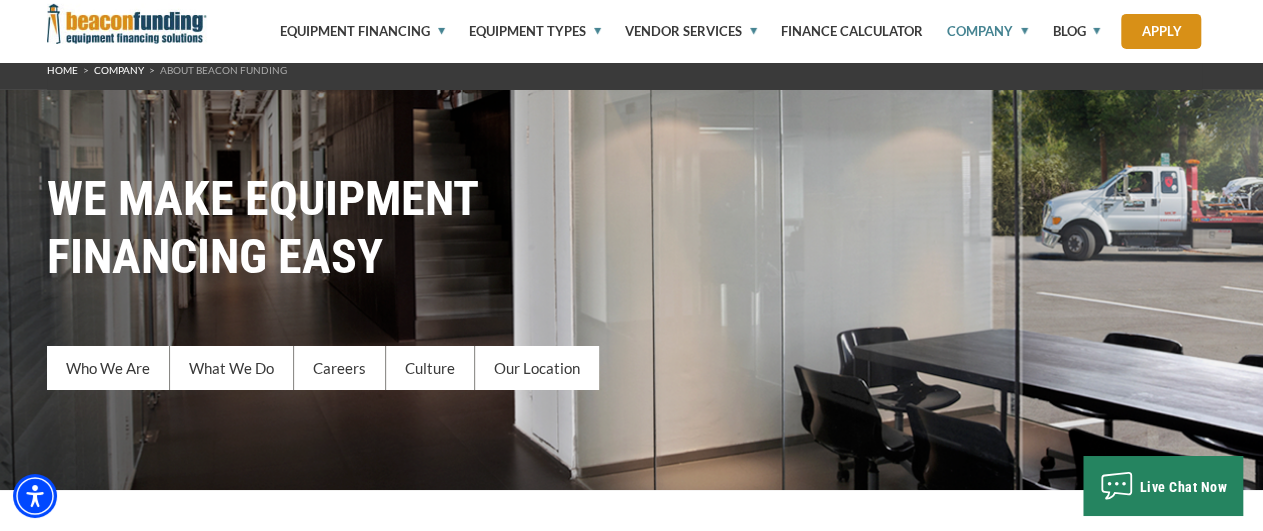 scroll, scrollTop: 0, scrollLeft: 0, axis: both 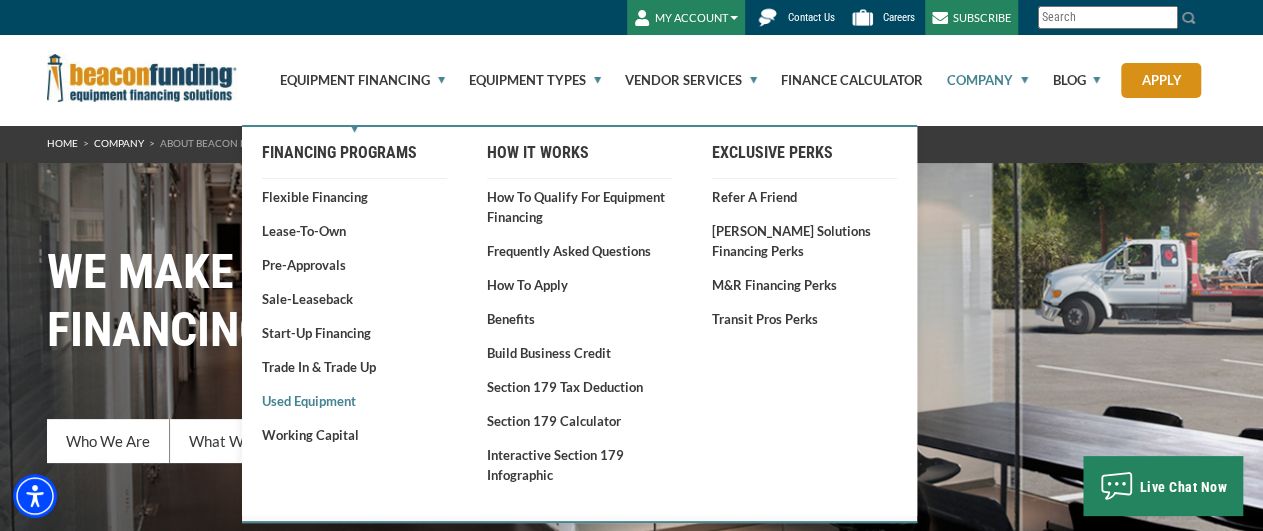 click on "Used Equipment" at bounding box center (354, 401) 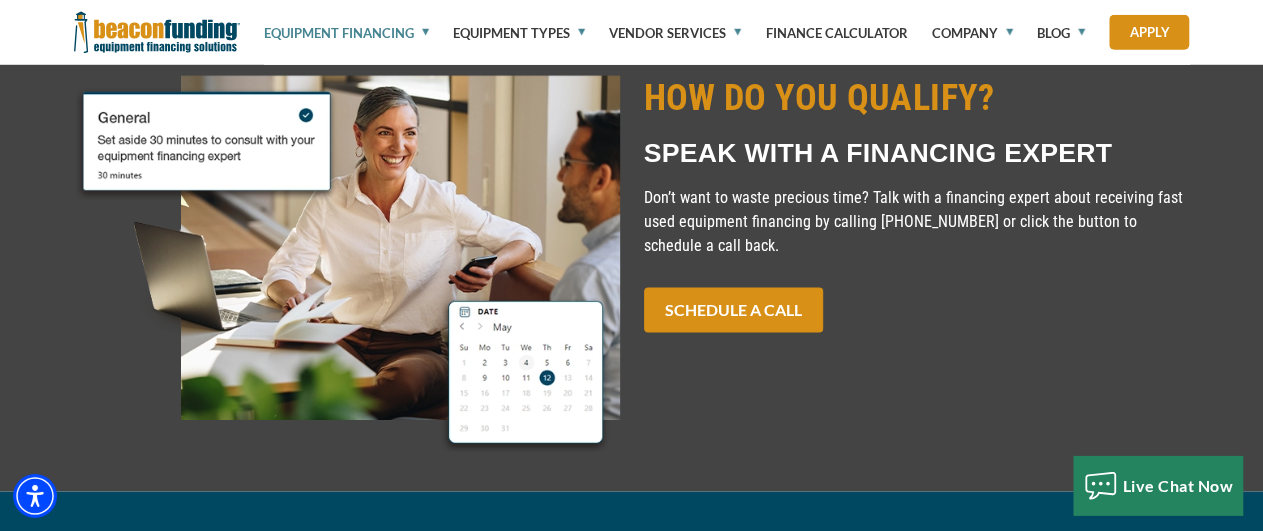scroll, scrollTop: 1927, scrollLeft: 0, axis: vertical 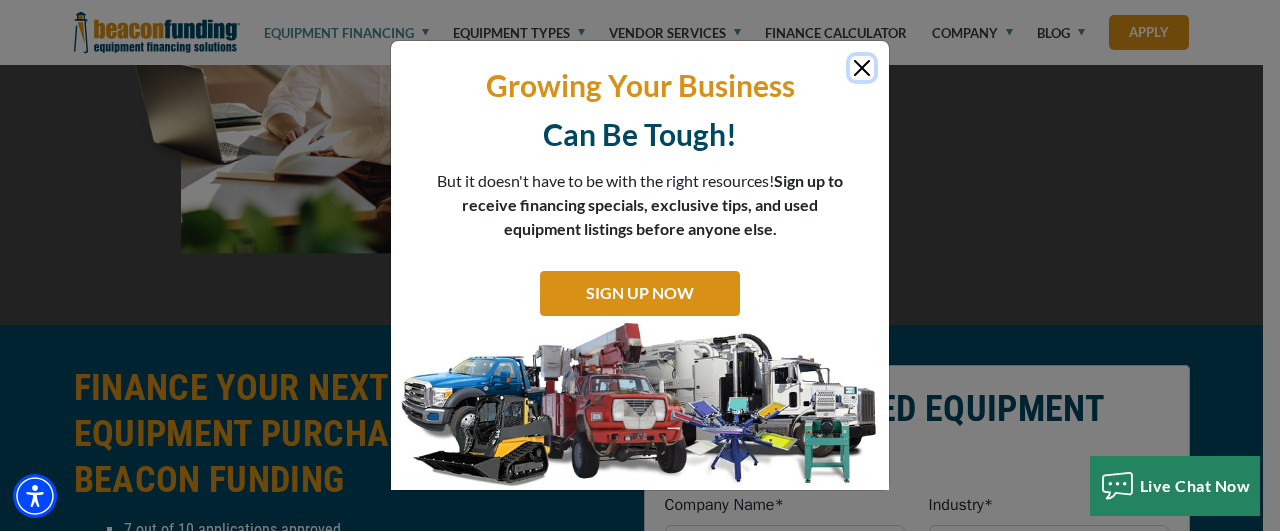 click at bounding box center (862, 68) 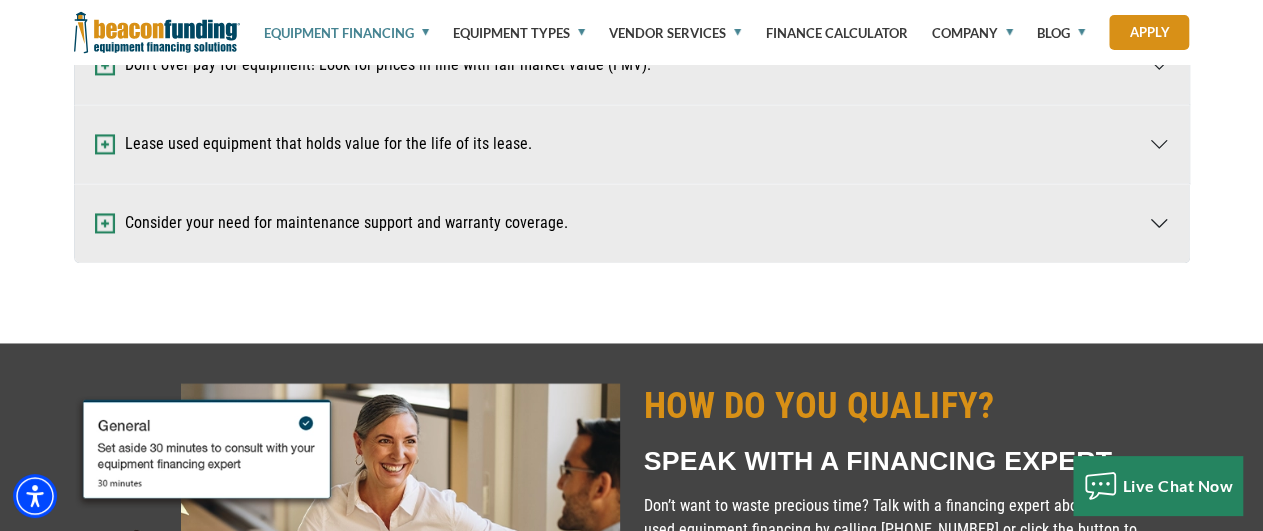 scroll, scrollTop: 0, scrollLeft: 0, axis: both 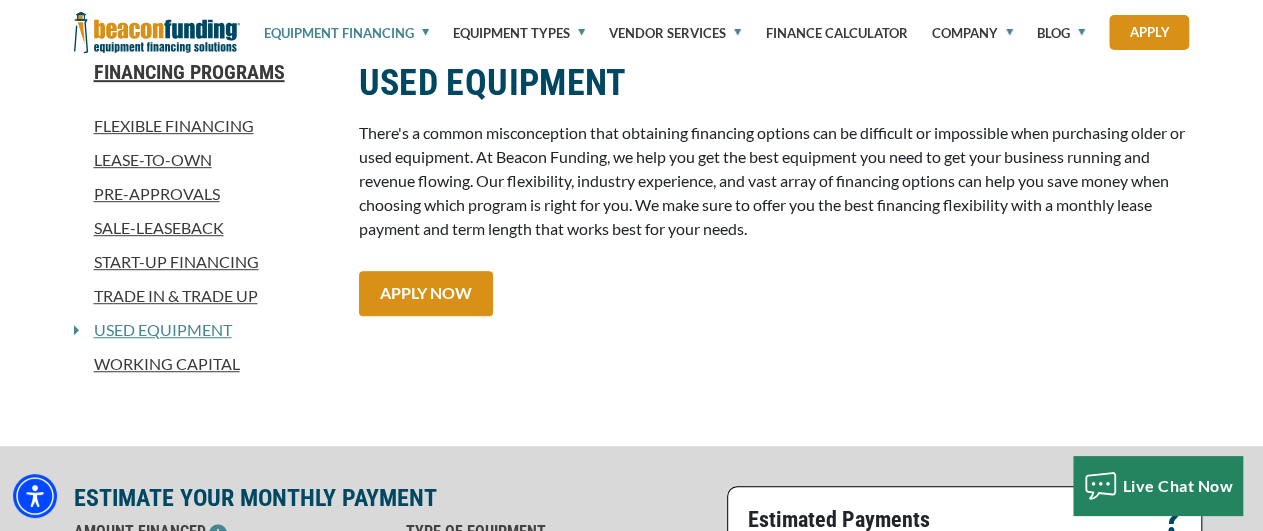 click on "Start-Up Financing" at bounding box center (204, 262) 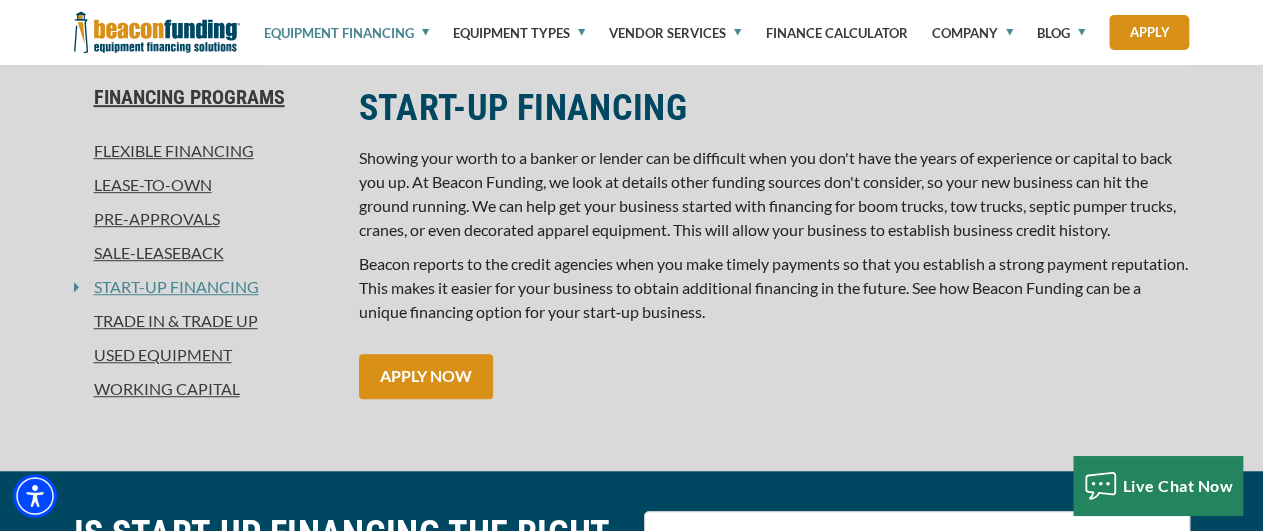 scroll, scrollTop: 520, scrollLeft: 0, axis: vertical 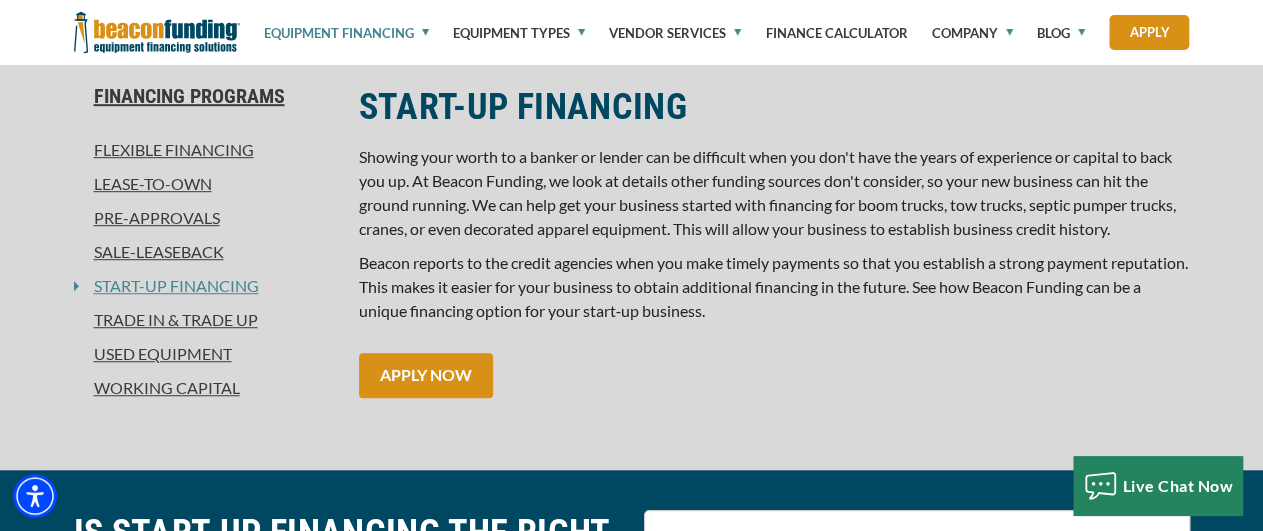 click on "Working Capital" at bounding box center [204, 388] 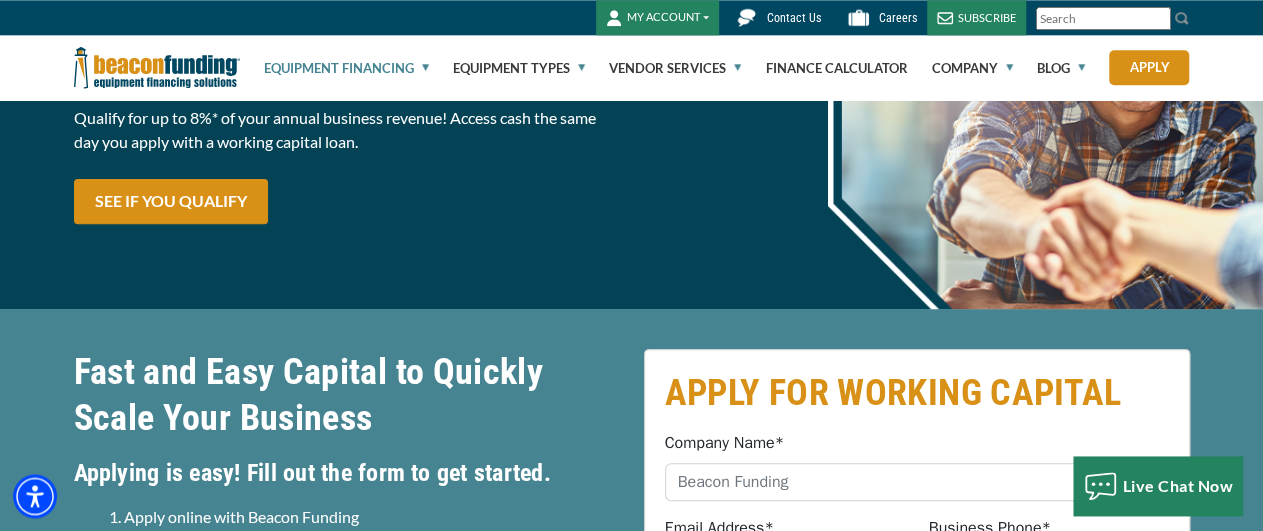 scroll, scrollTop: 0, scrollLeft: 0, axis: both 